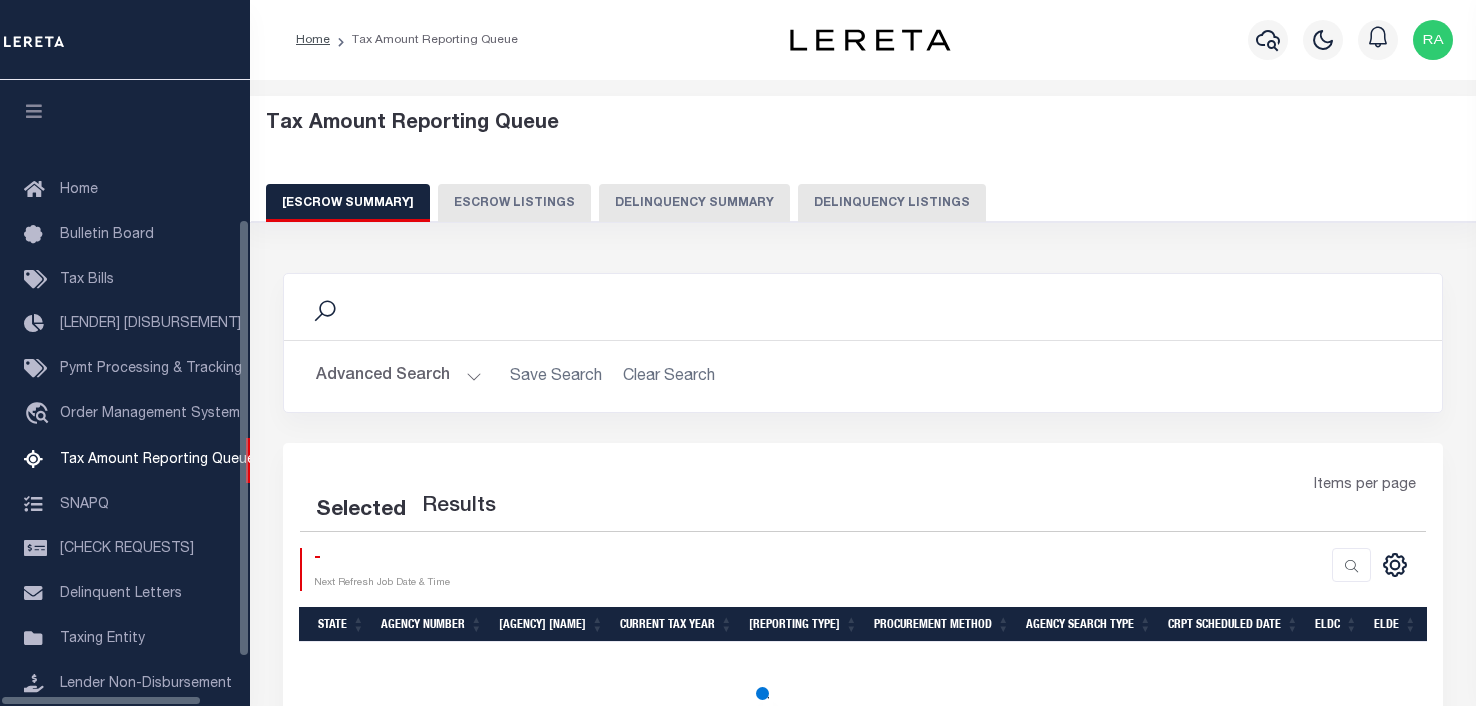 scroll, scrollTop: 0, scrollLeft: 0, axis: both 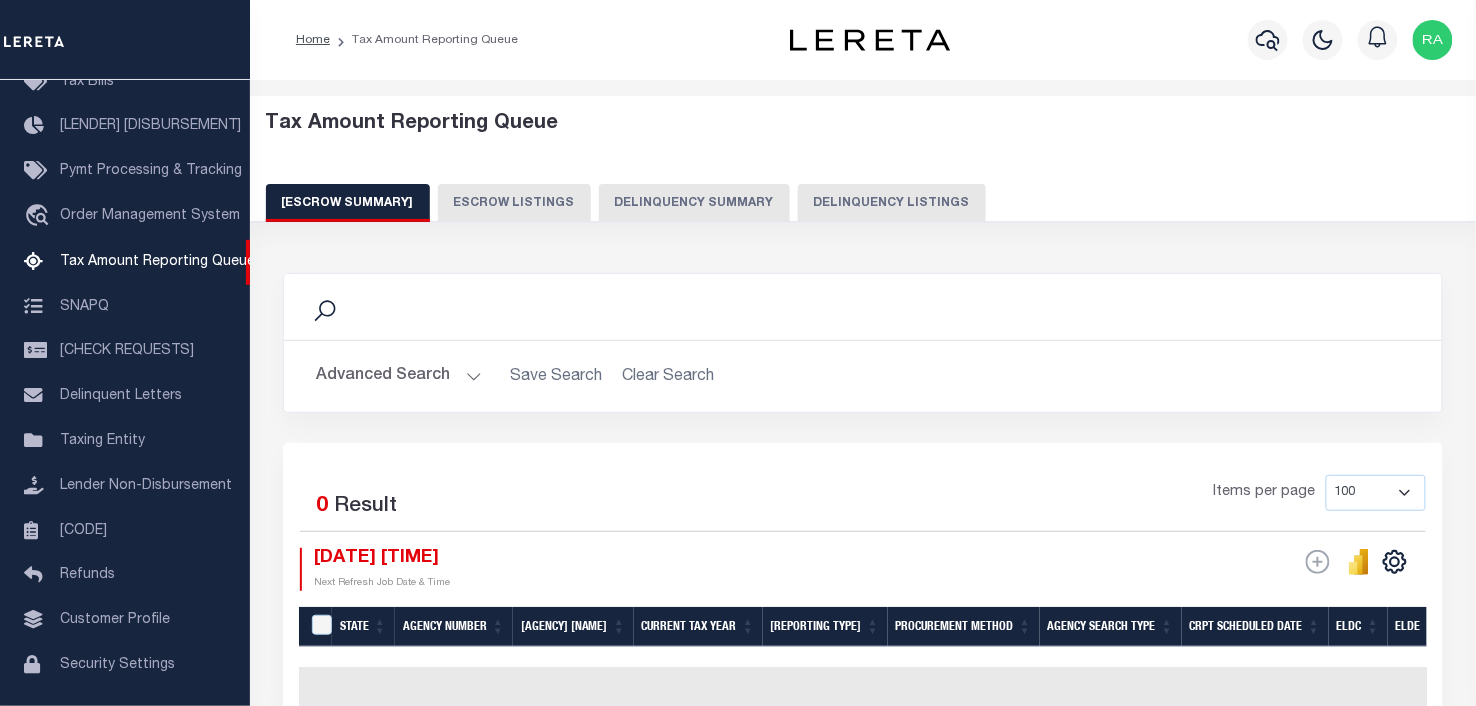 click on "Delinquency Listings" at bounding box center [892, 203] 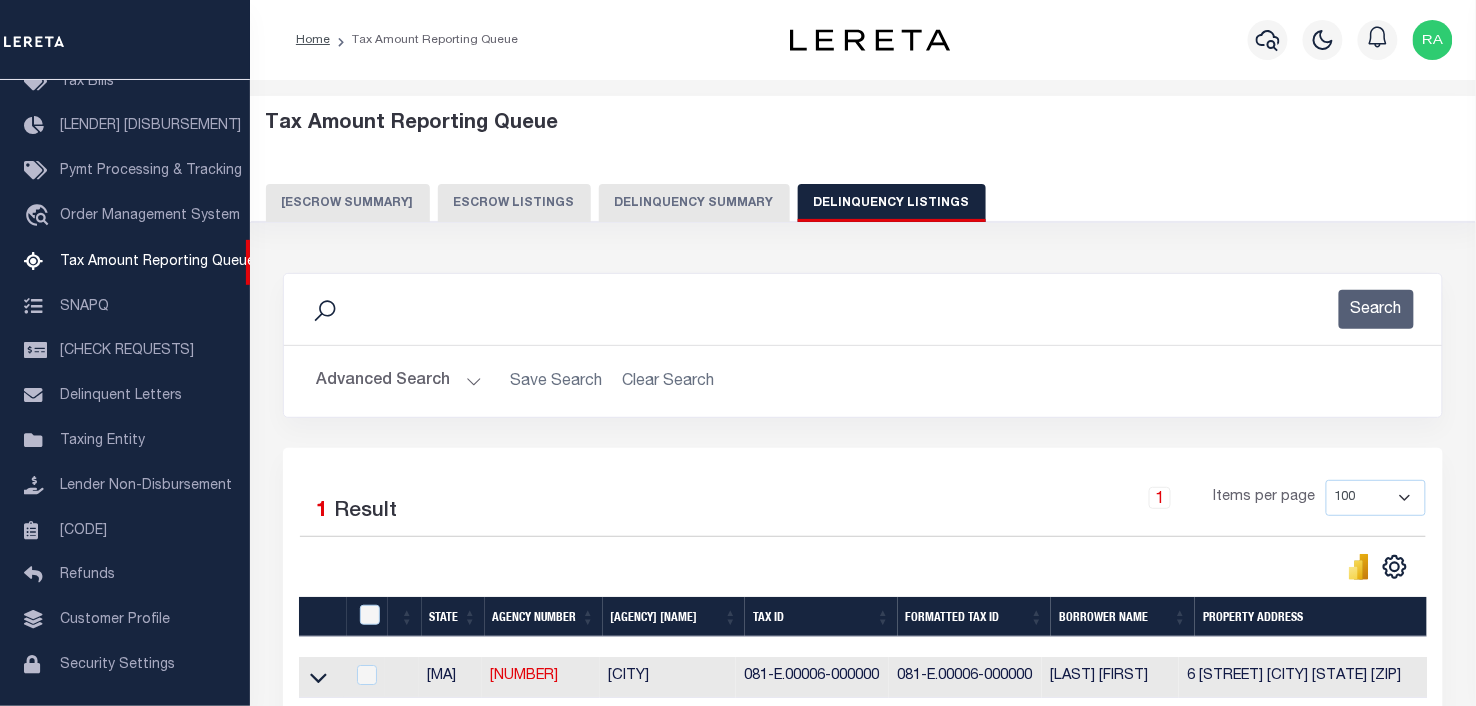 click on "Advanced Search" at bounding box center (399, 381) 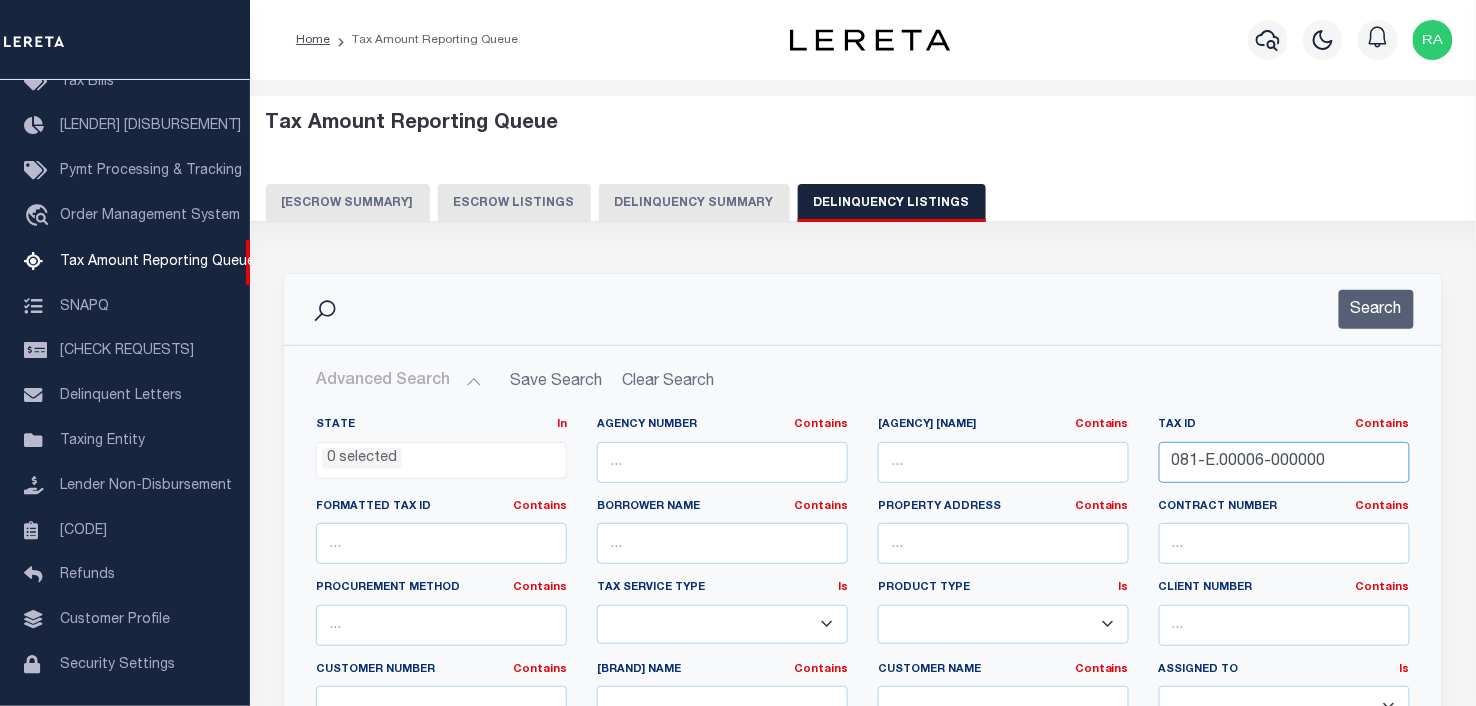 click on "081-E.00006-000000" at bounding box center [1284, 462] 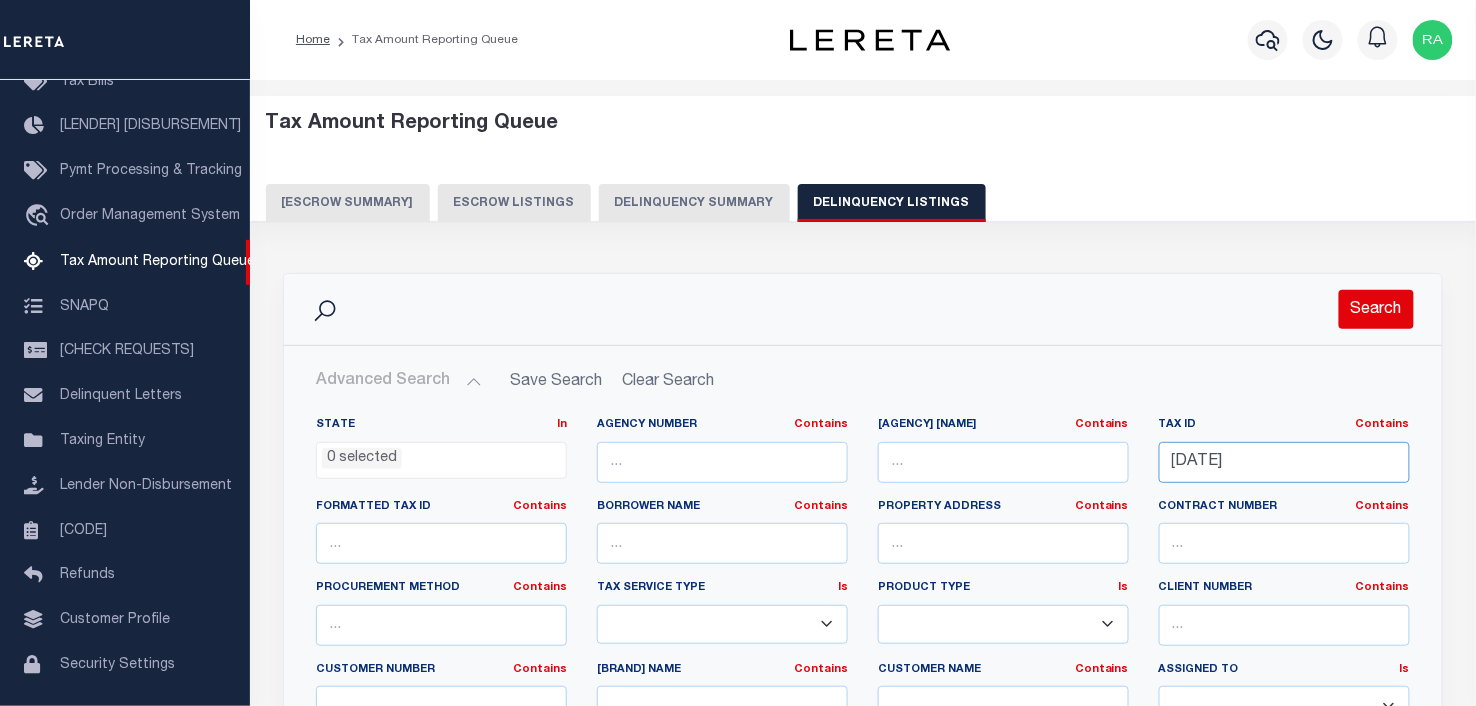 type on "[DATE]" 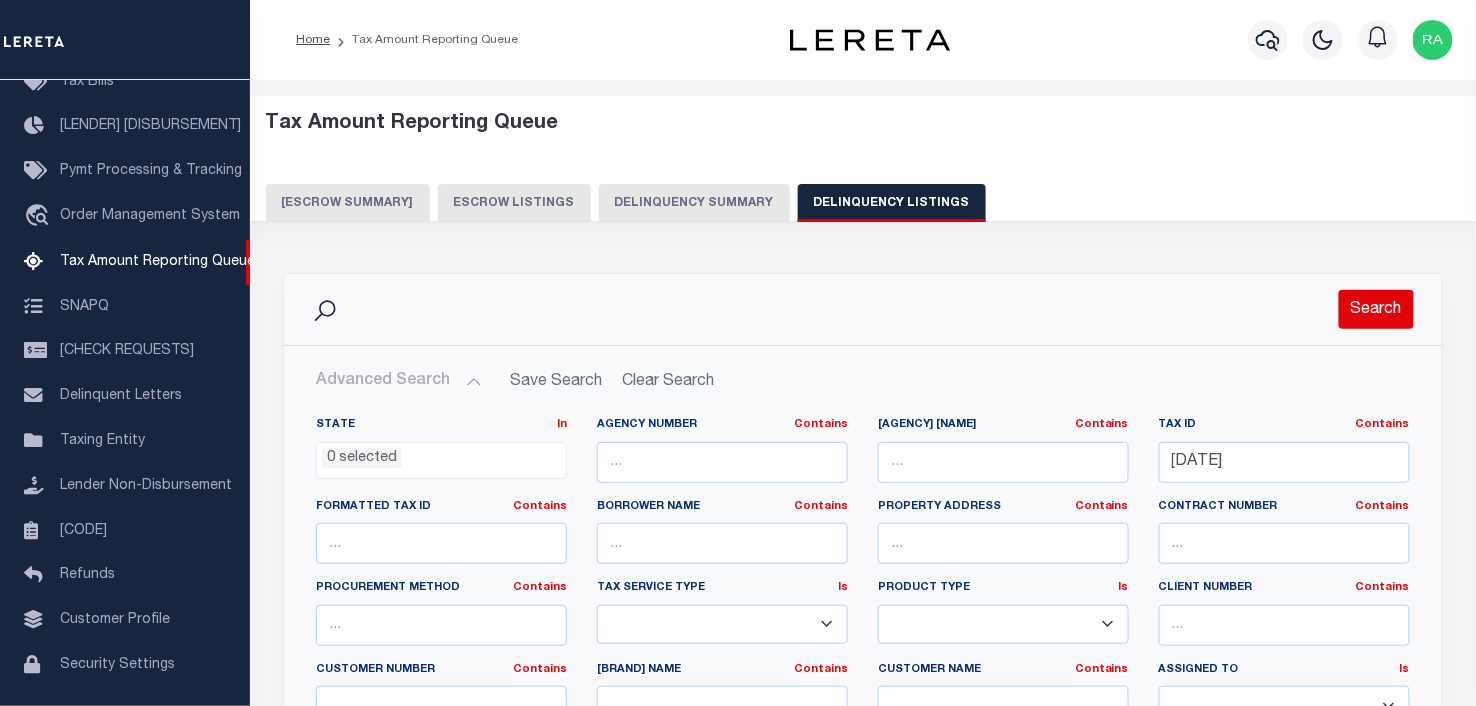 click on "Search" at bounding box center (1376, 309) 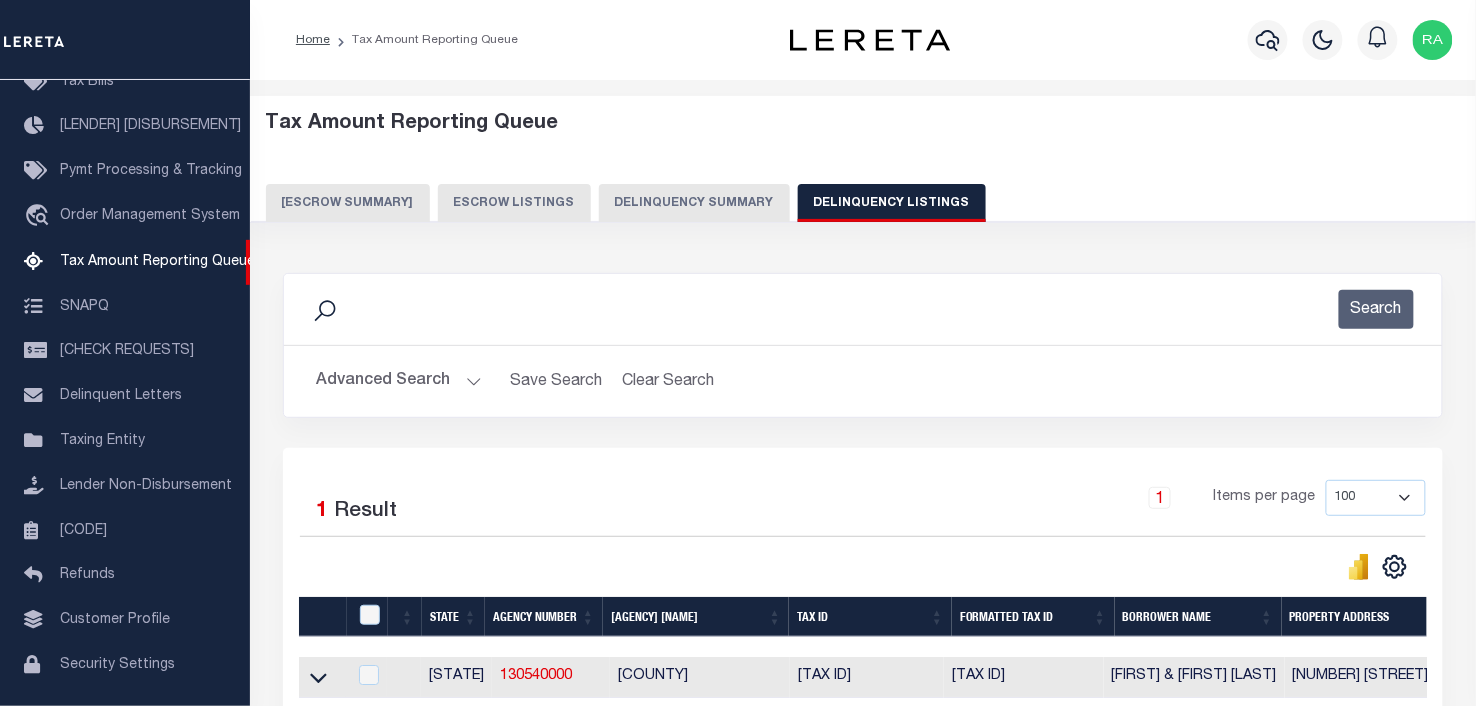 scroll, scrollTop: 204, scrollLeft: 0, axis: vertical 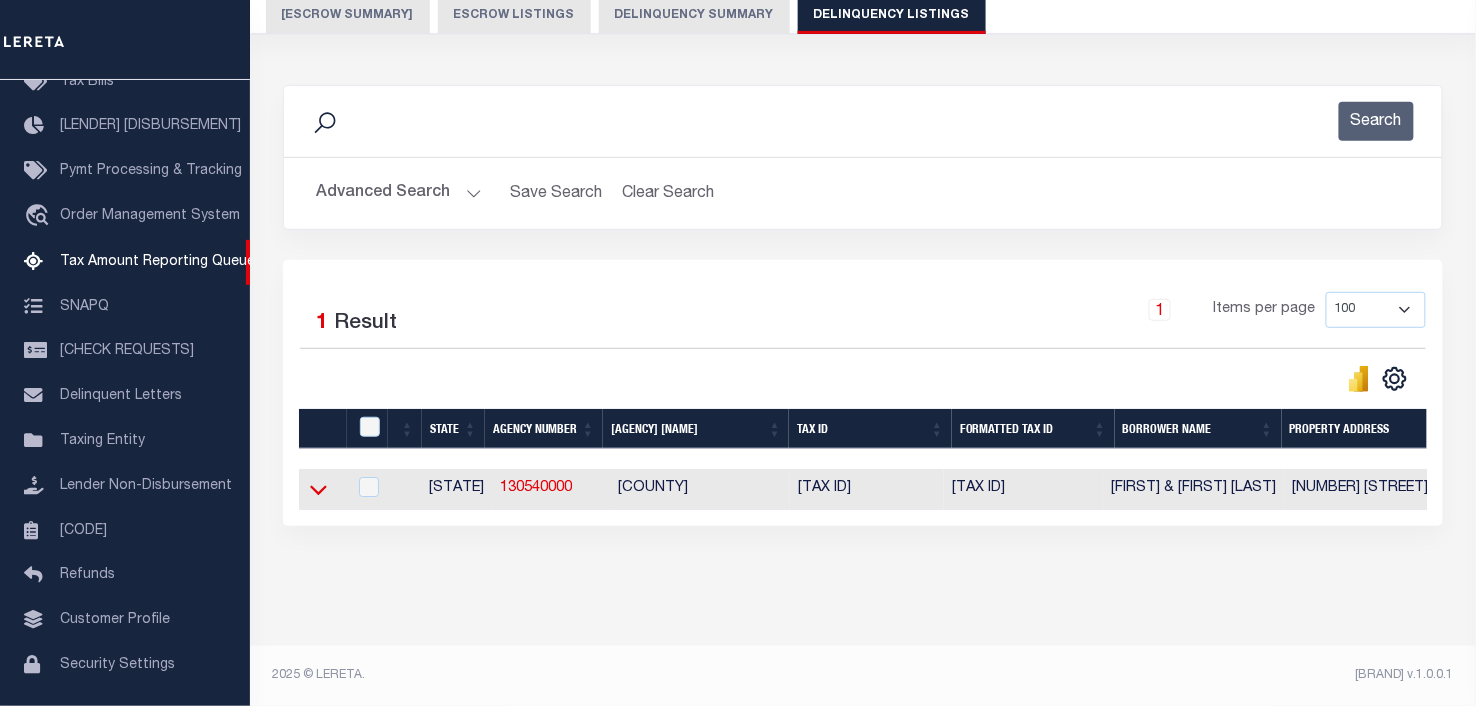 click at bounding box center (318, 489) 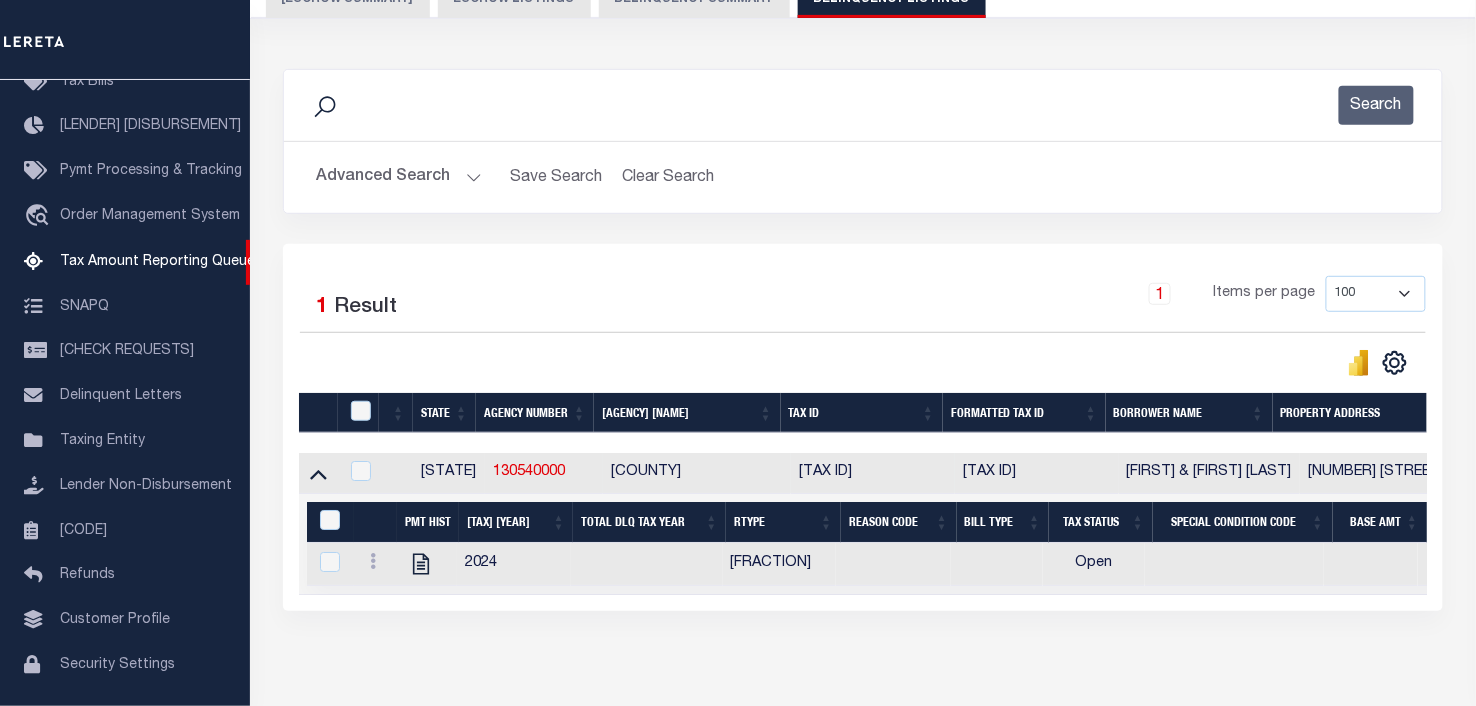 scroll, scrollTop: 0, scrollLeft: 331, axis: horizontal 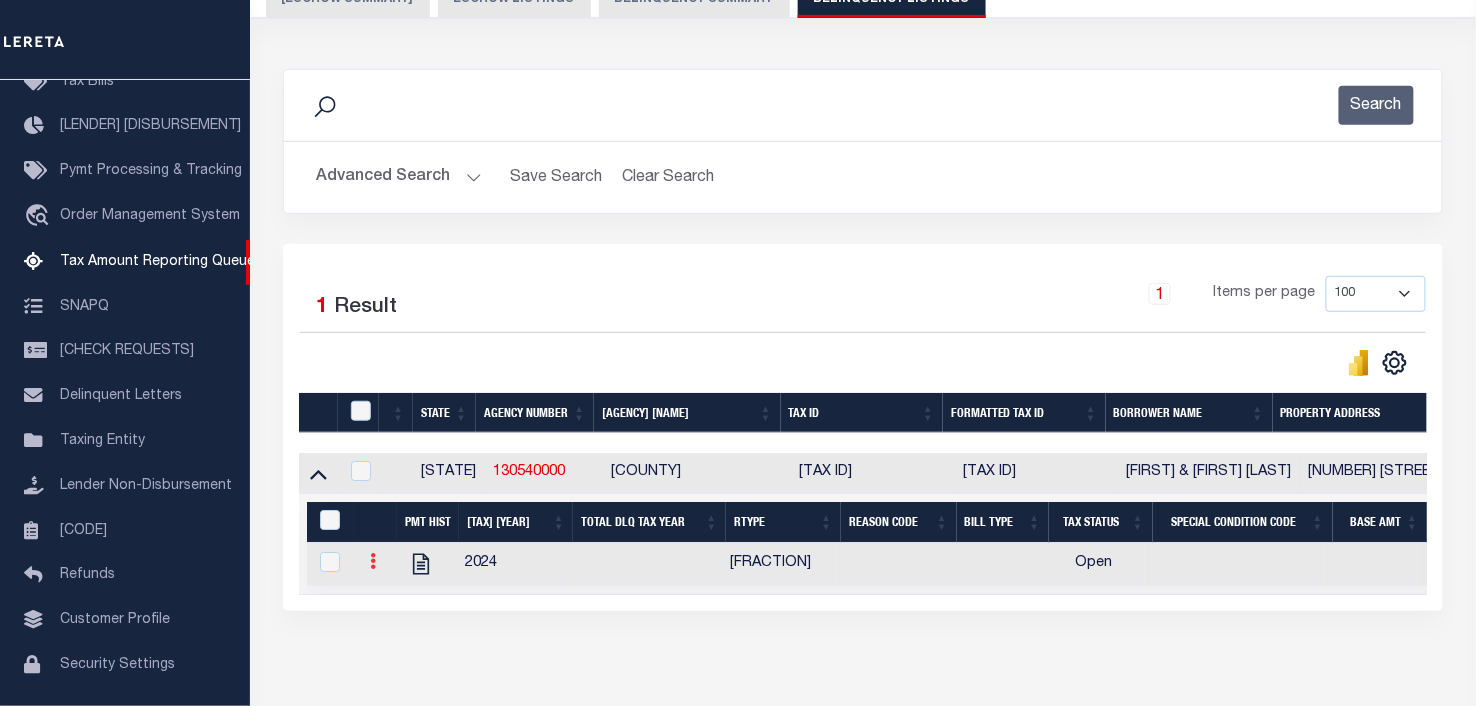 click at bounding box center (373, 561) 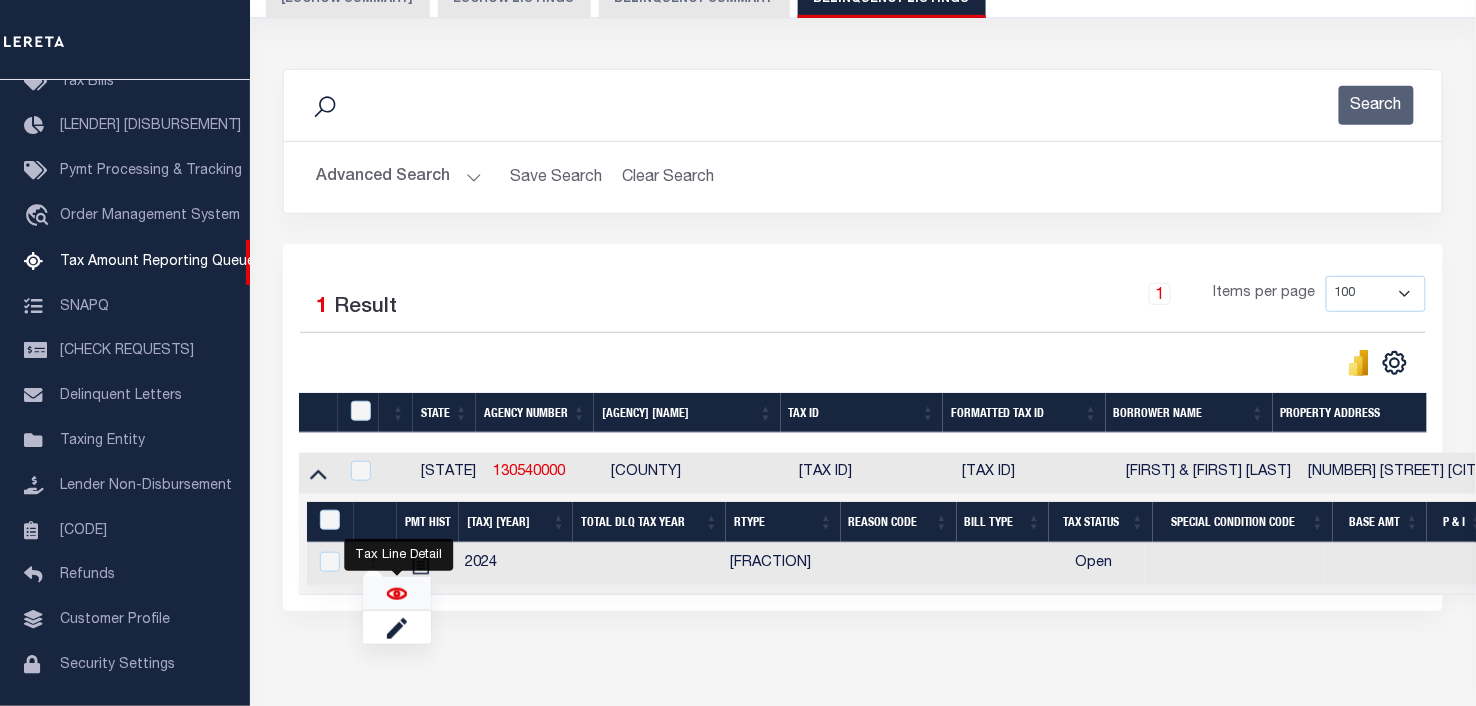 click at bounding box center [397, 594] 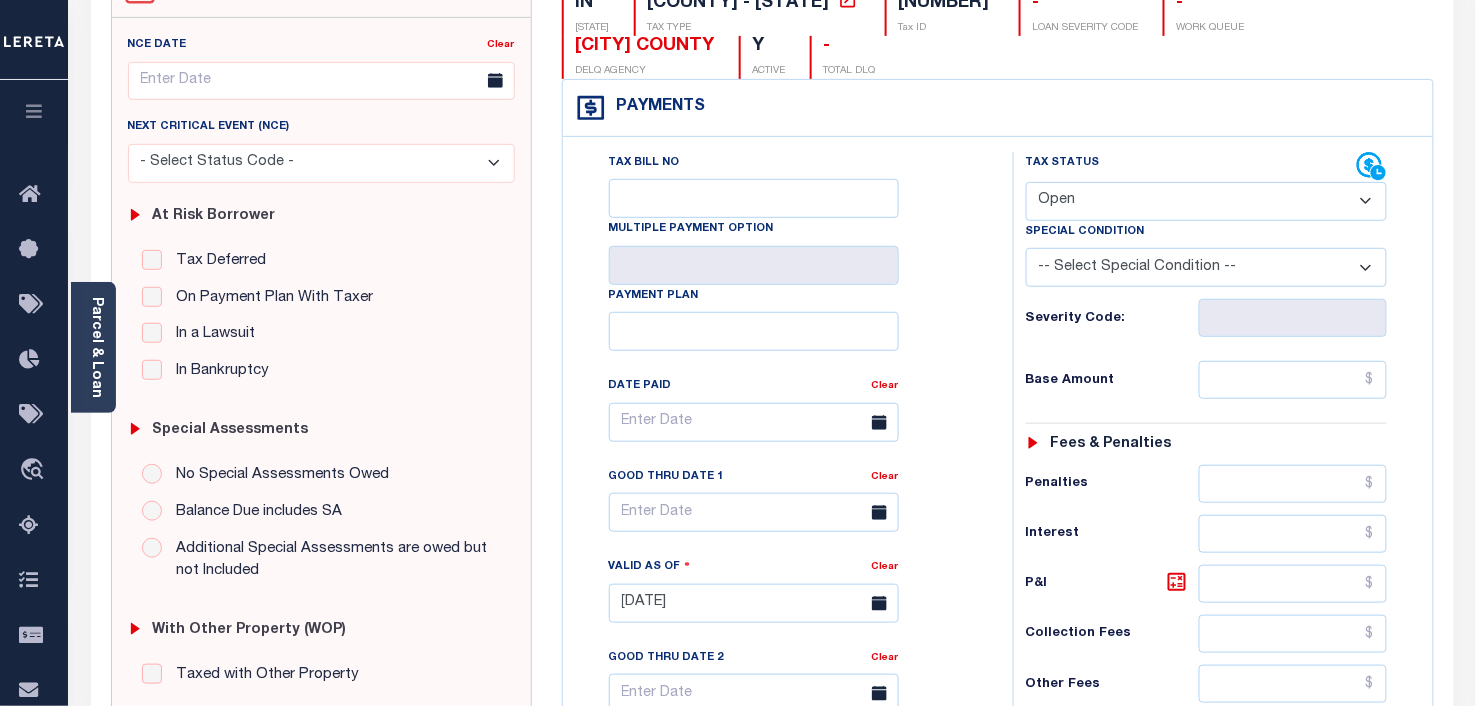 scroll, scrollTop: 0, scrollLeft: 0, axis: both 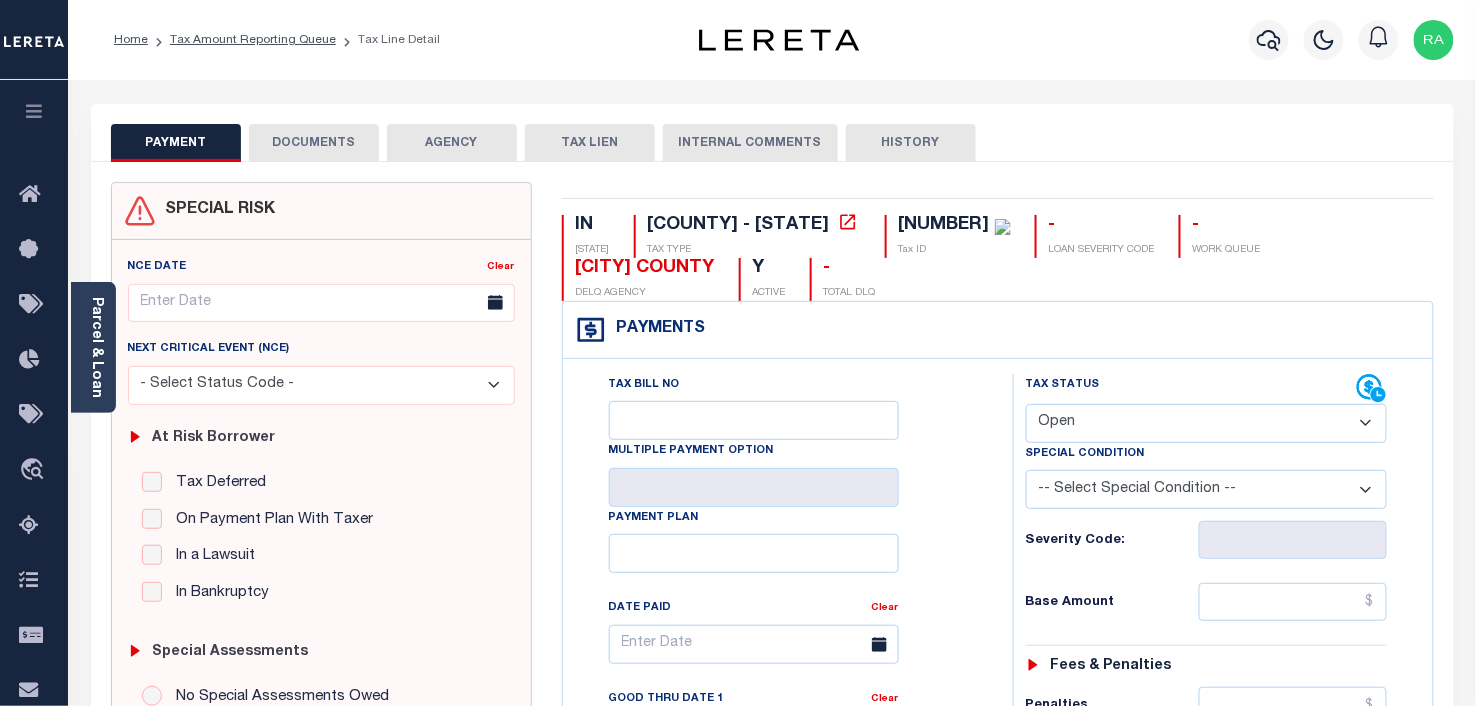 click on "[PAYMENT]
[DOCUMENTS]
[AGENCY]
[DELINQUENT PAYEE]
[TAX LIEN]" at bounding box center [772, 133] 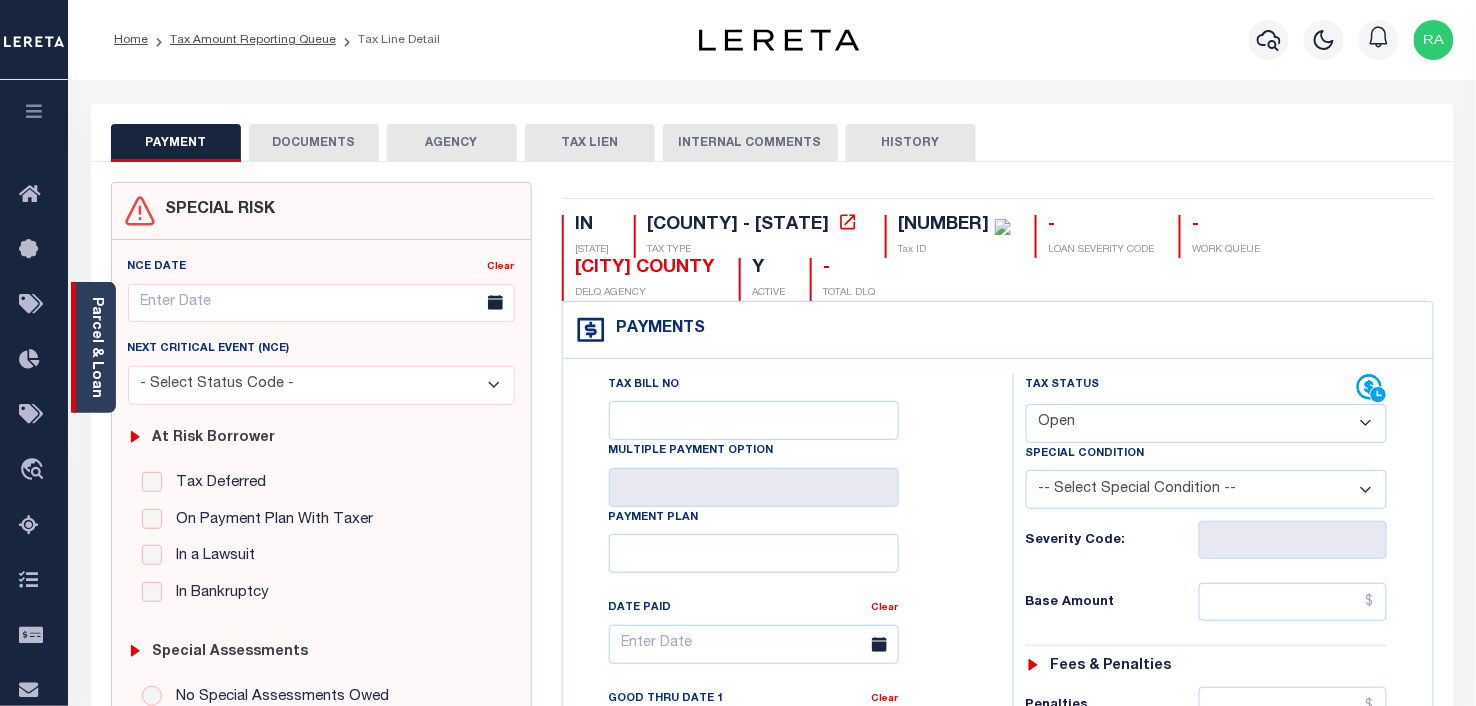 click on "Parcel & Loan" at bounding box center [96, 347] 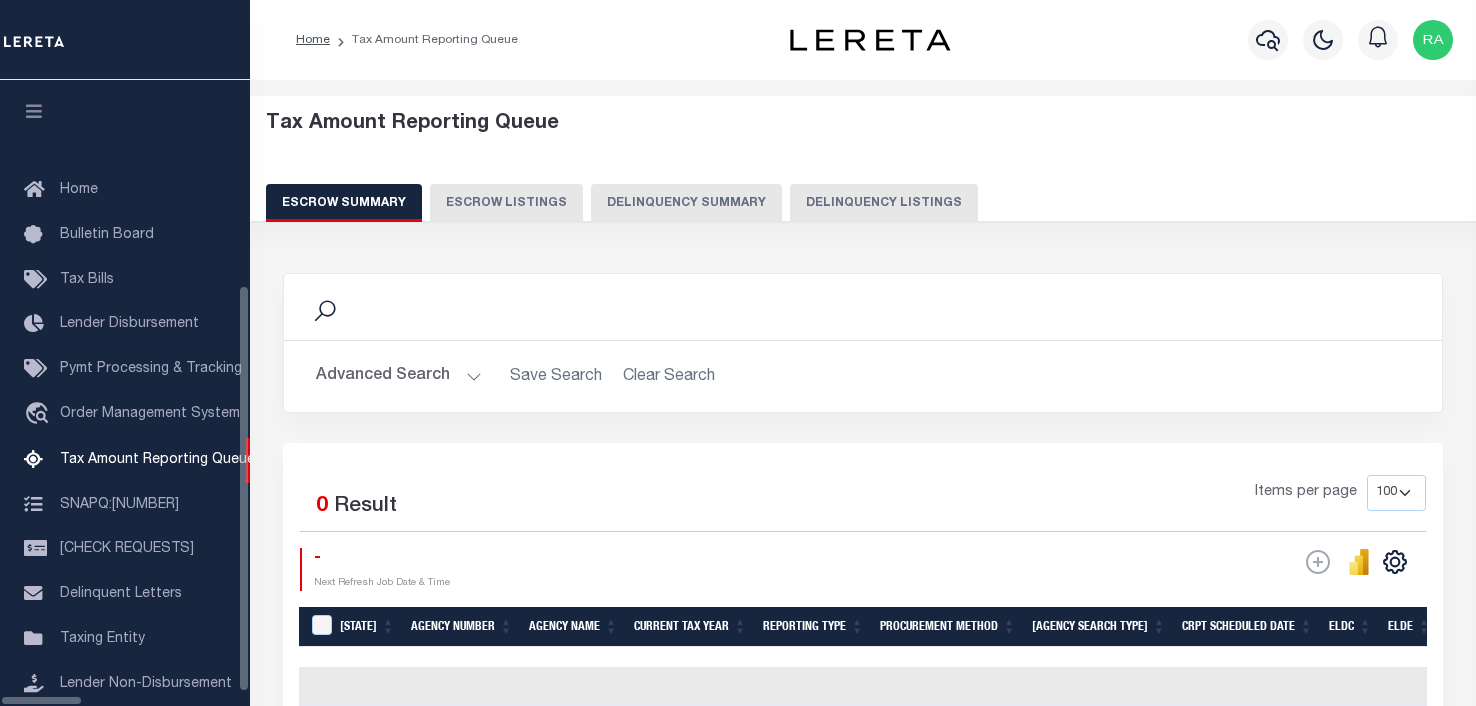 scroll, scrollTop: 187, scrollLeft: 0, axis: vertical 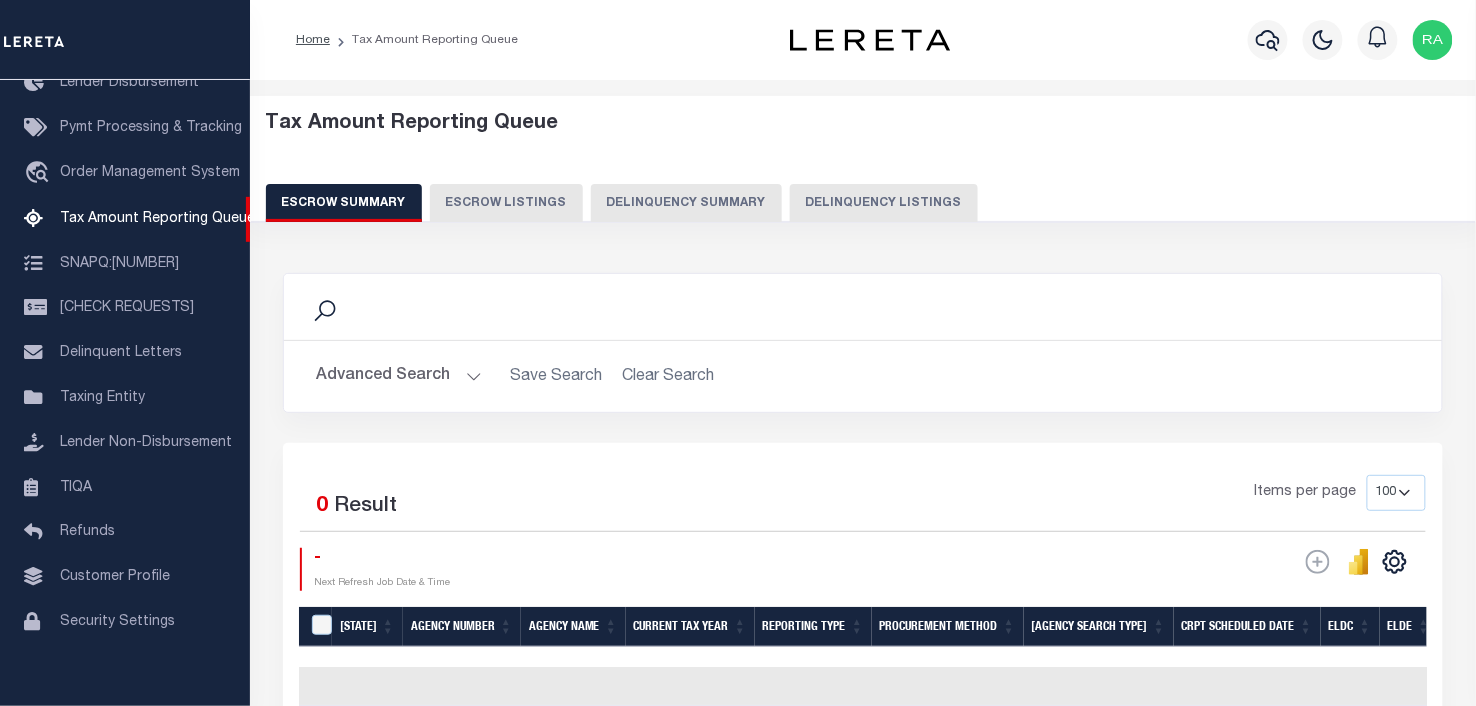 click on "Delinquency Listings" at bounding box center (884, 203) 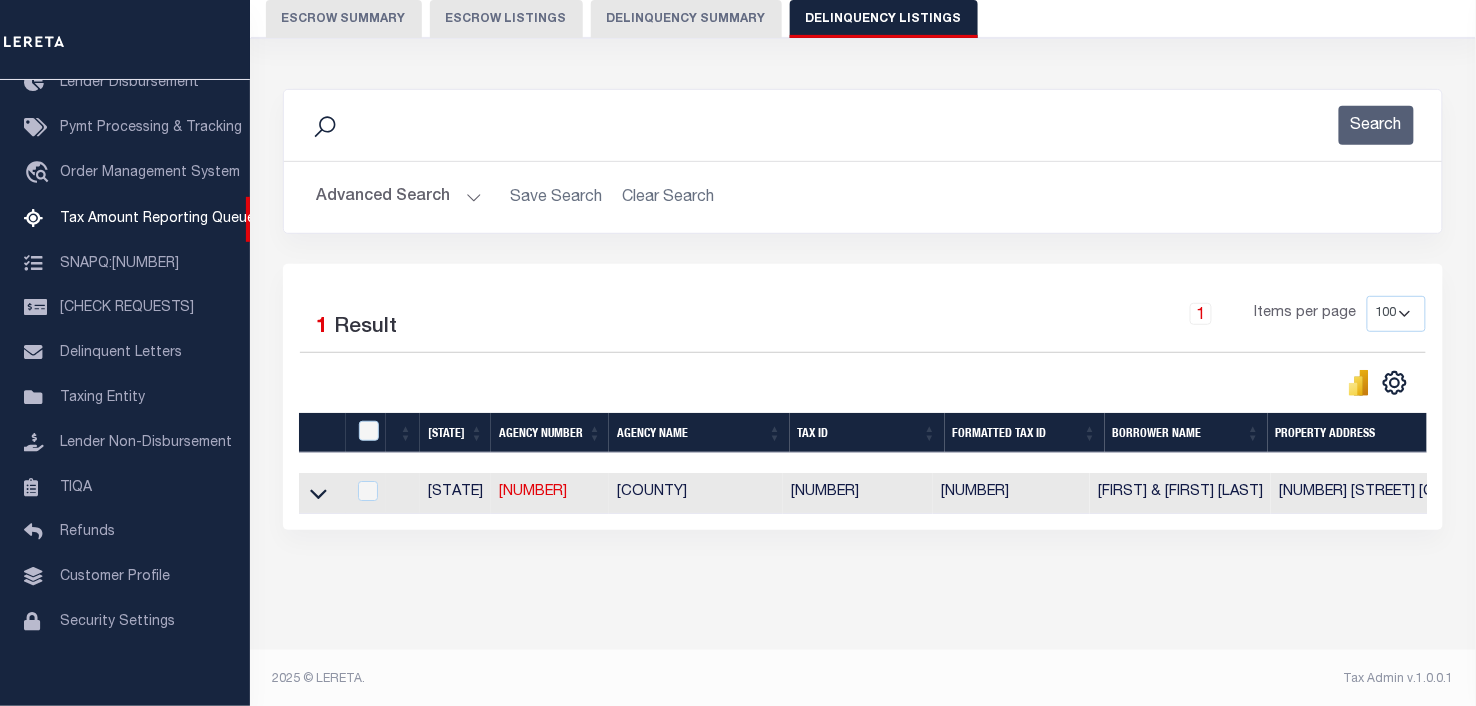 scroll, scrollTop: 73, scrollLeft: 0, axis: vertical 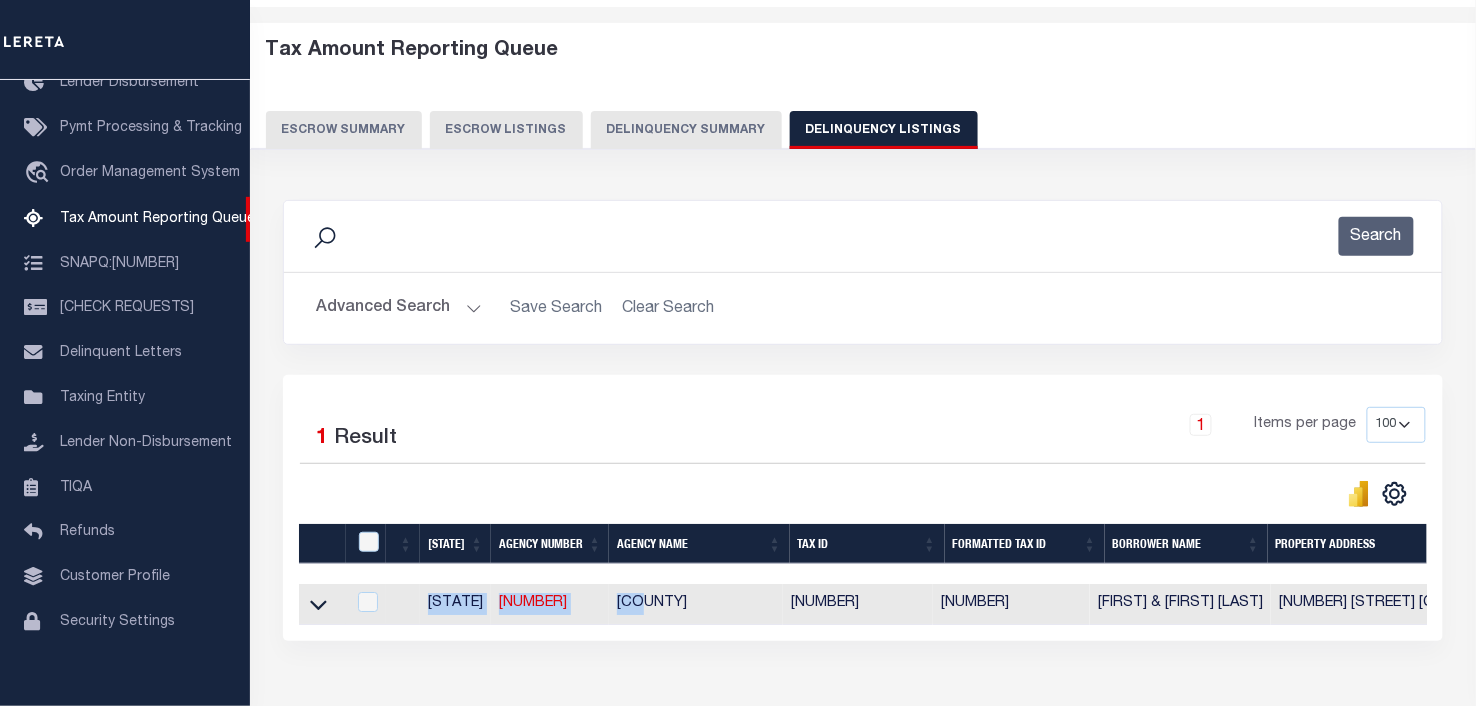 drag, startPoint x: 643, startPoint y: 626, endPoint x: 1346, endPoint y: 664, distance: 704.0263 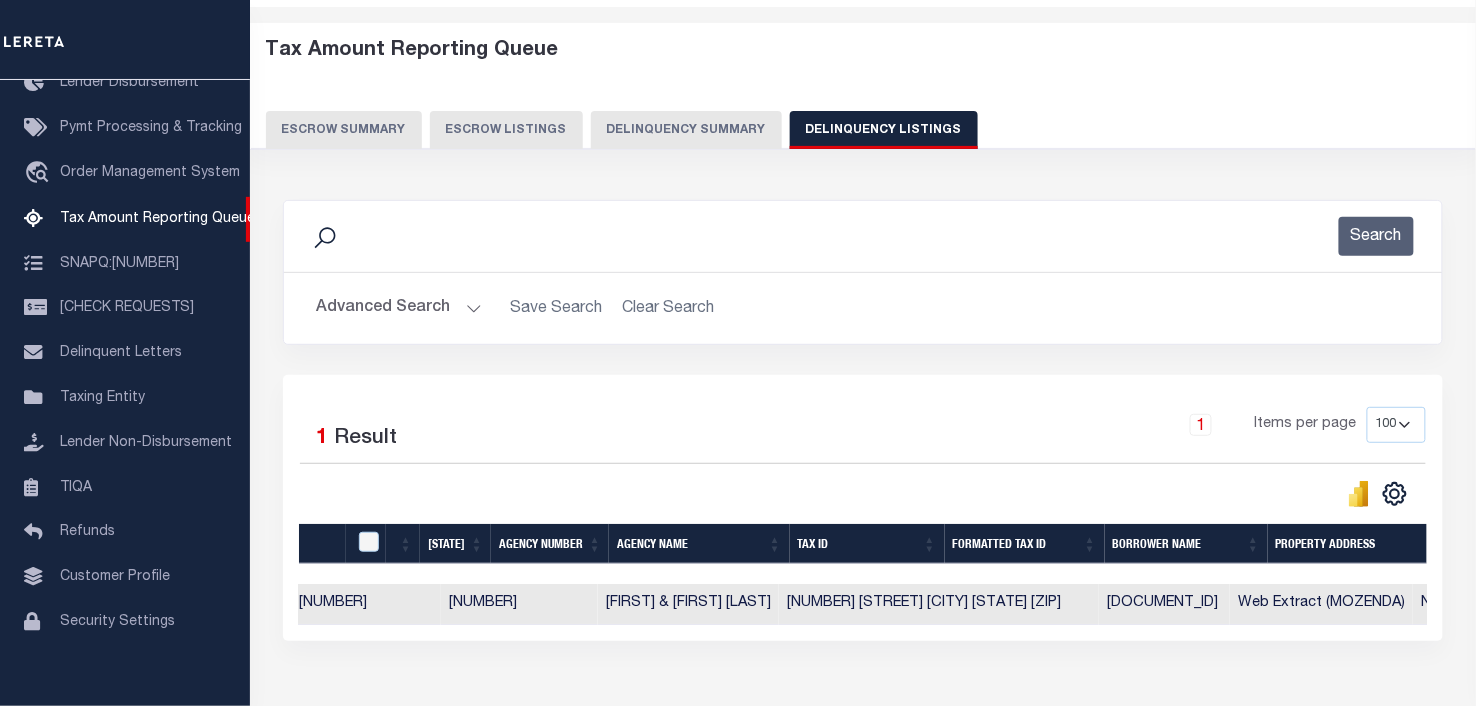 scroll, scrollTop: 0, scrollLeft: 492, axis: horizontal 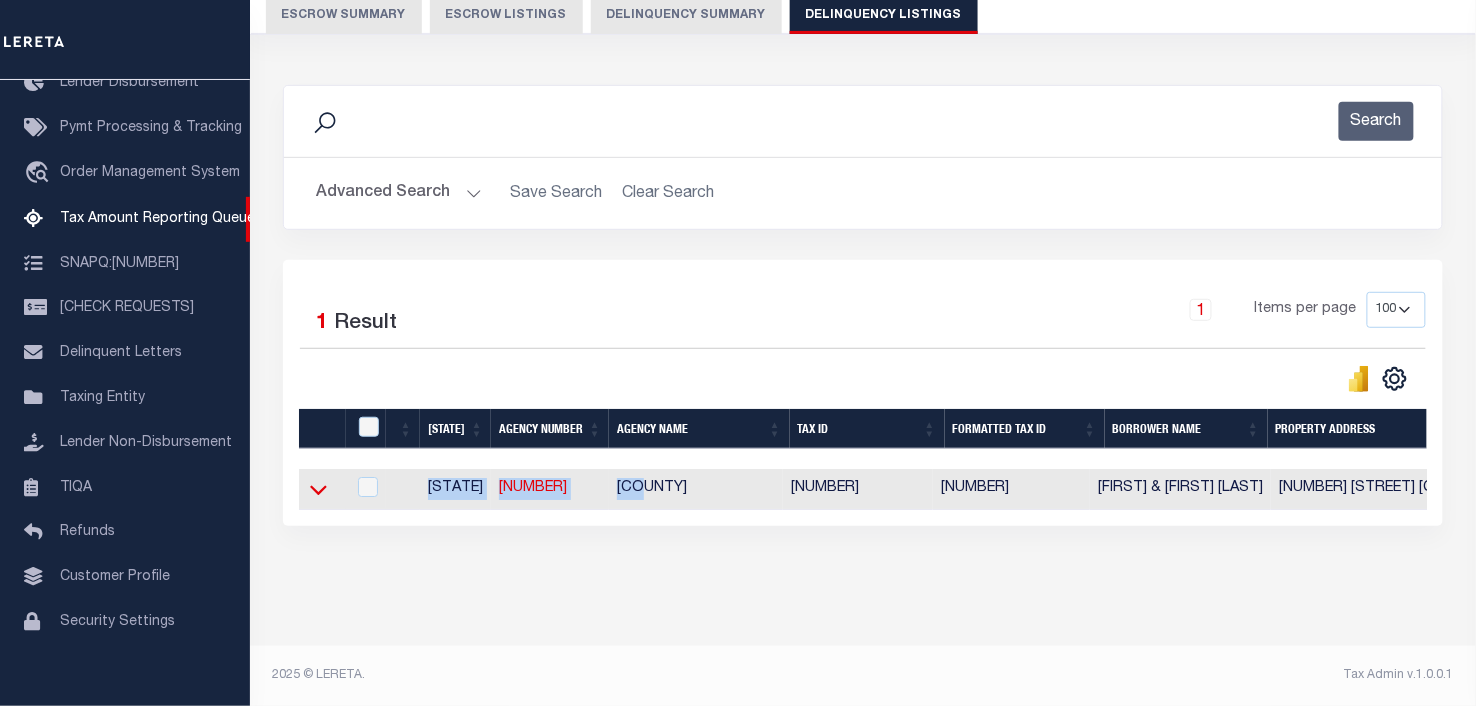 click at bounding box center (318, 489) 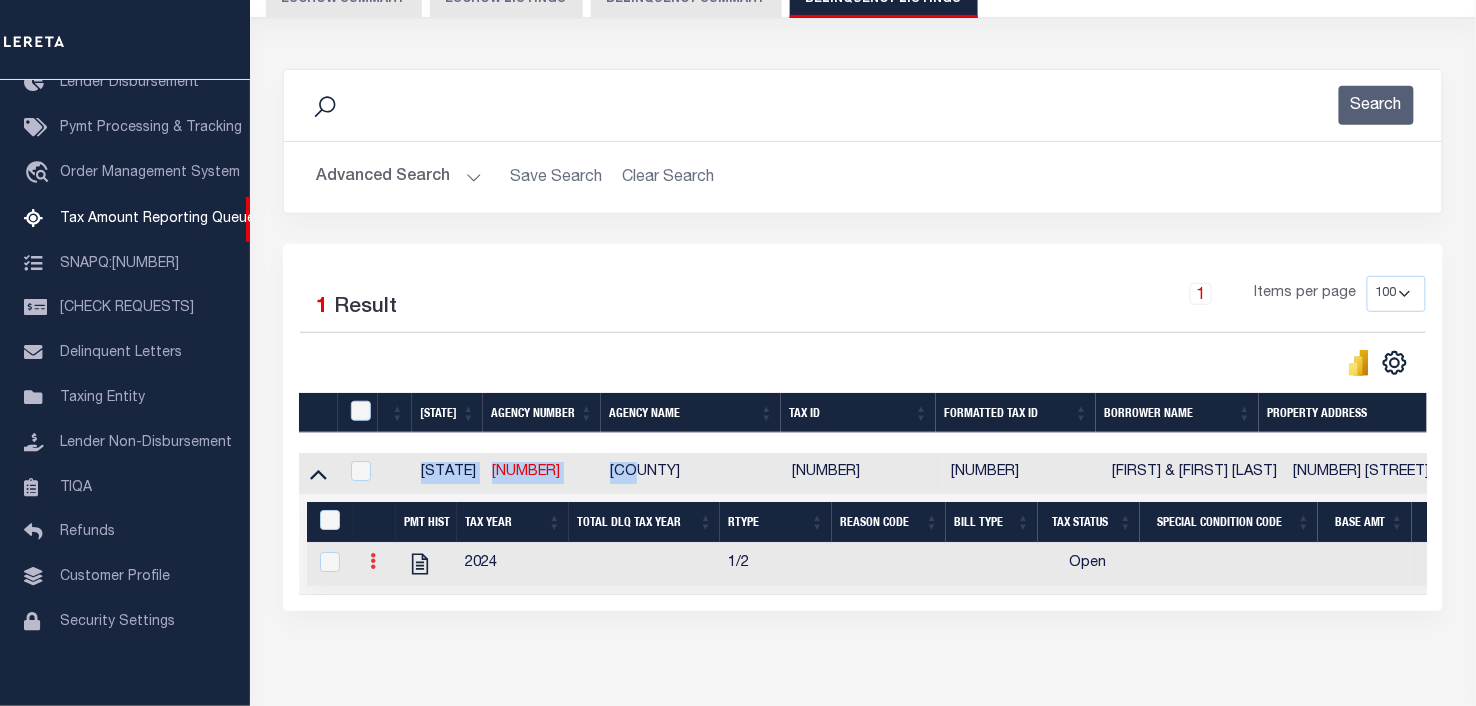 click at bounding box center [373, 564] 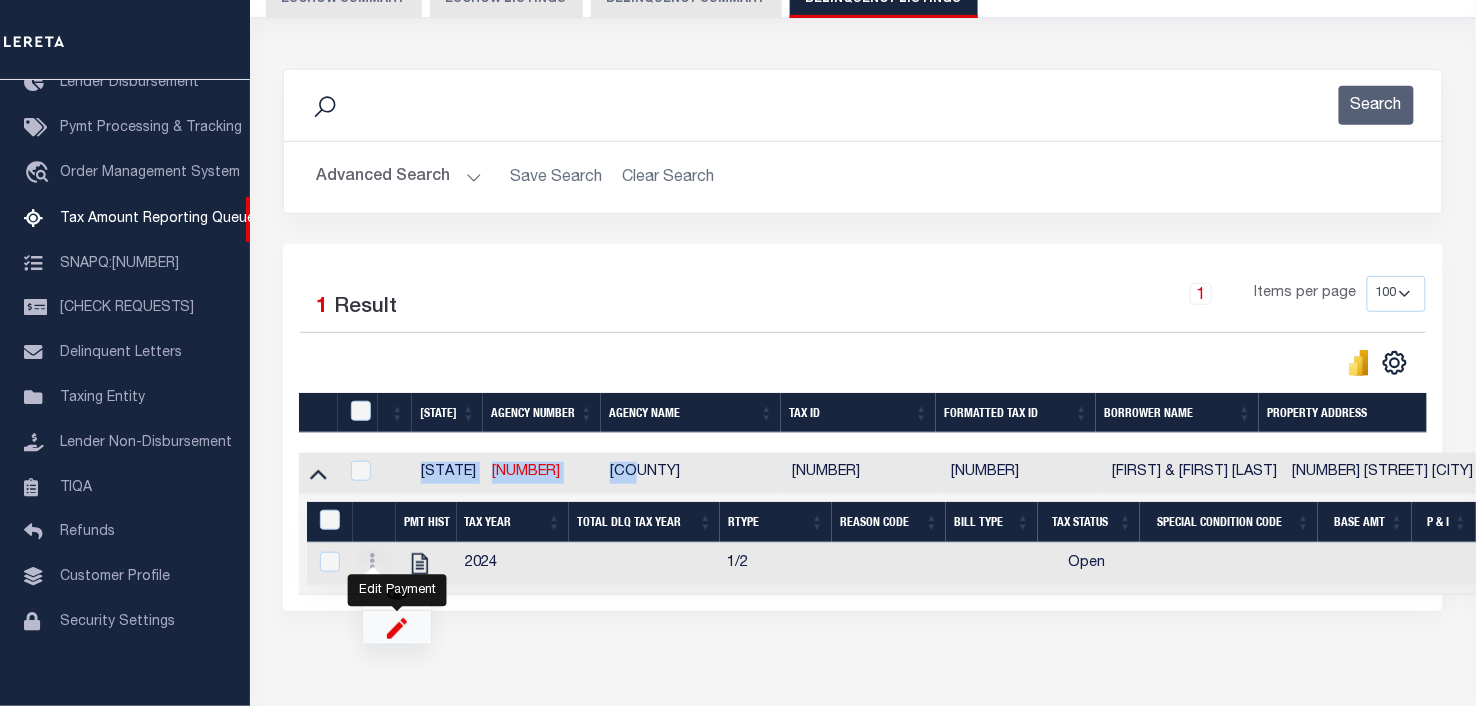 click at bounding box center (397, 627) 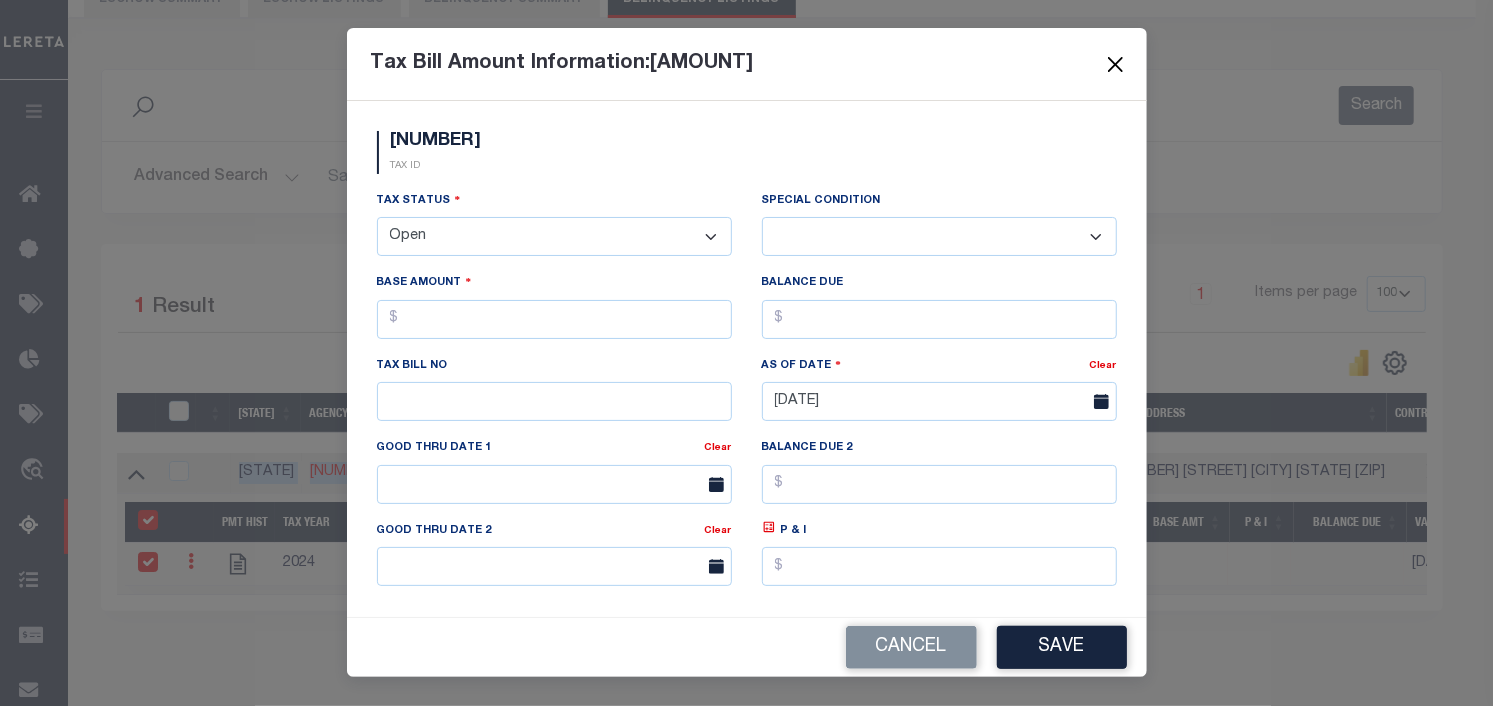 click at bounding box center [1115, 64] 